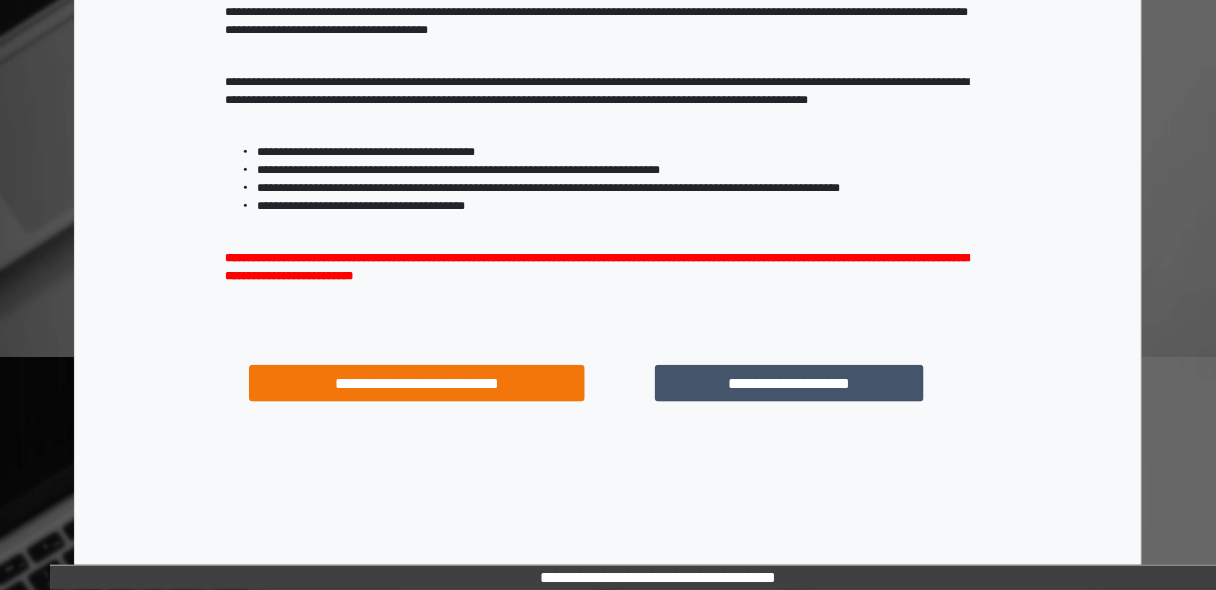 scroll, scrollTop: 331, scrollLeft: 0, axis: vertical 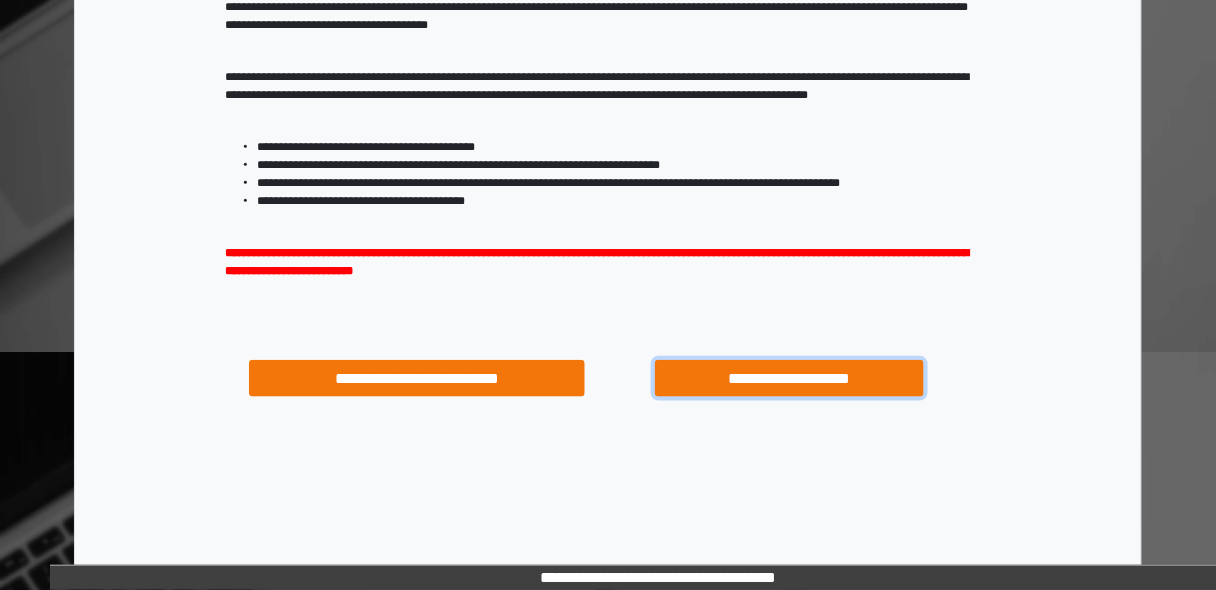 click on "**********" at bounding box center [789, 378] 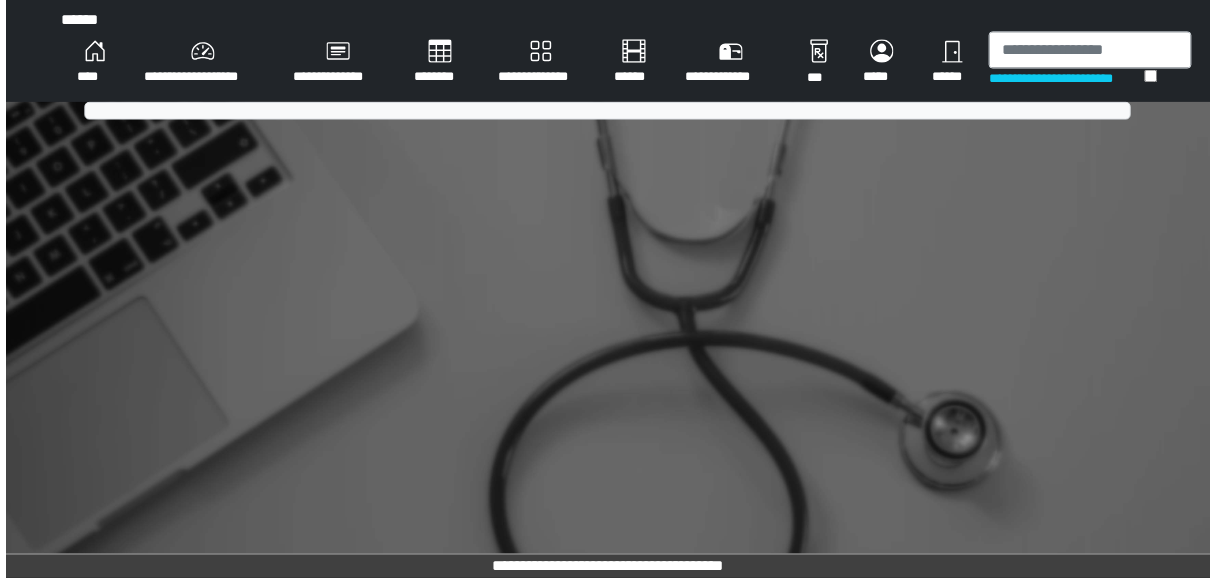 scroll, scrollTop: 0, scrollLeft: 0, axis: both 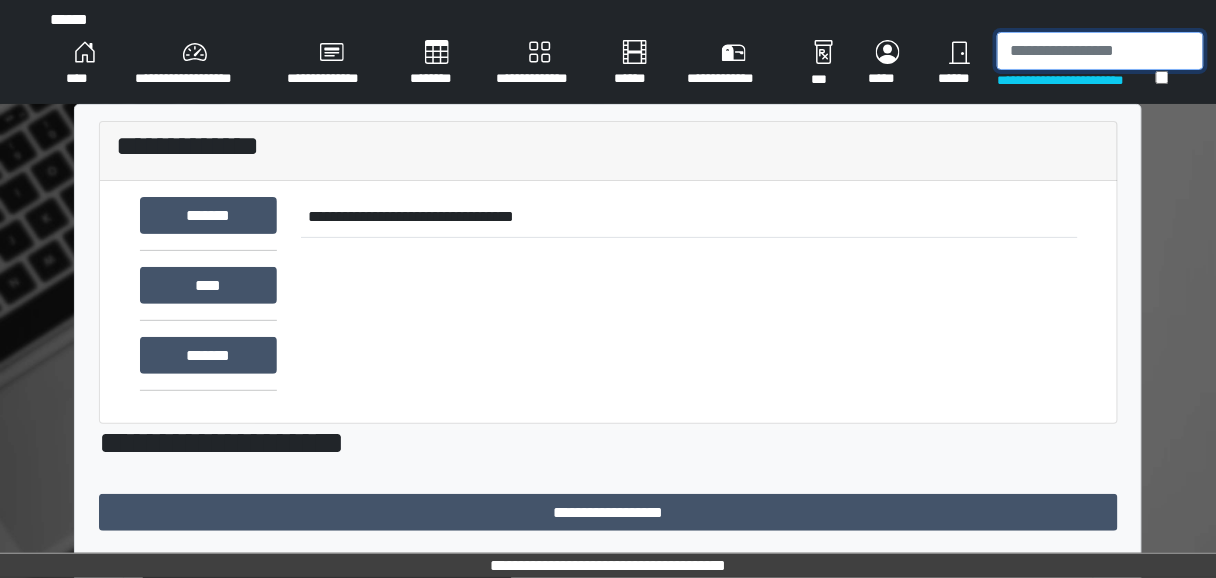 click at bounding box center [1100, 51] 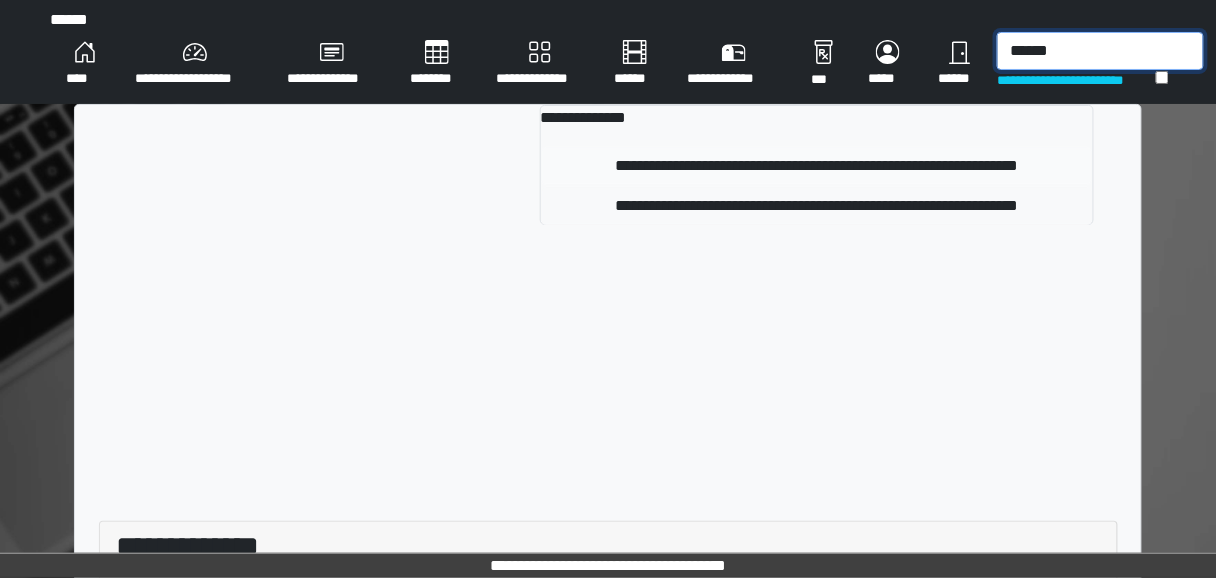 type on "******" 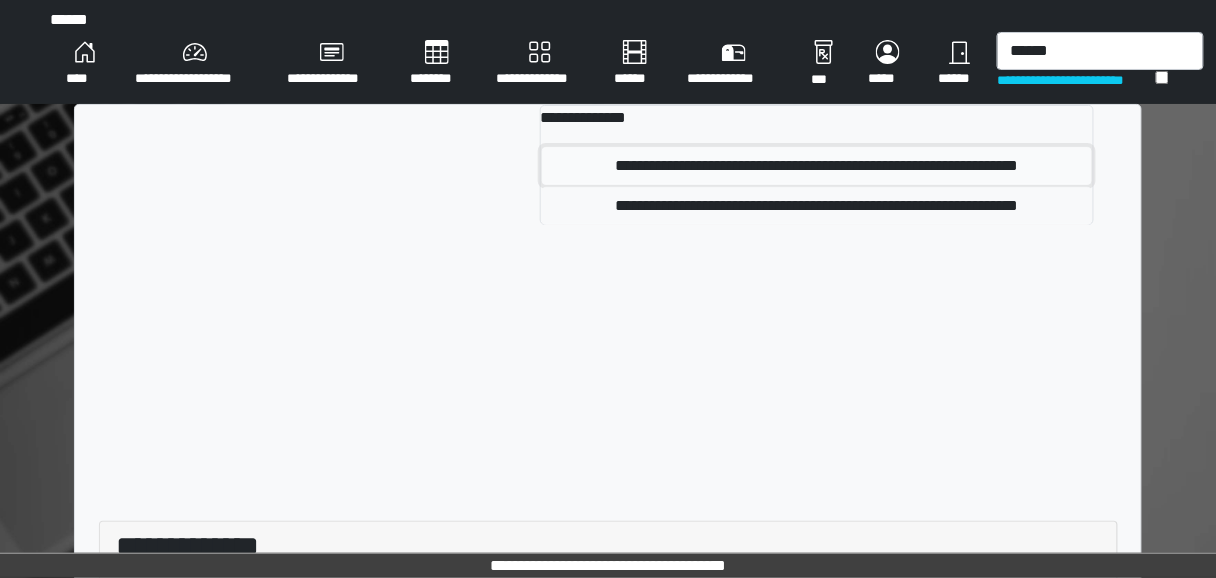 click on "**********" at bounding box center (817, 166) 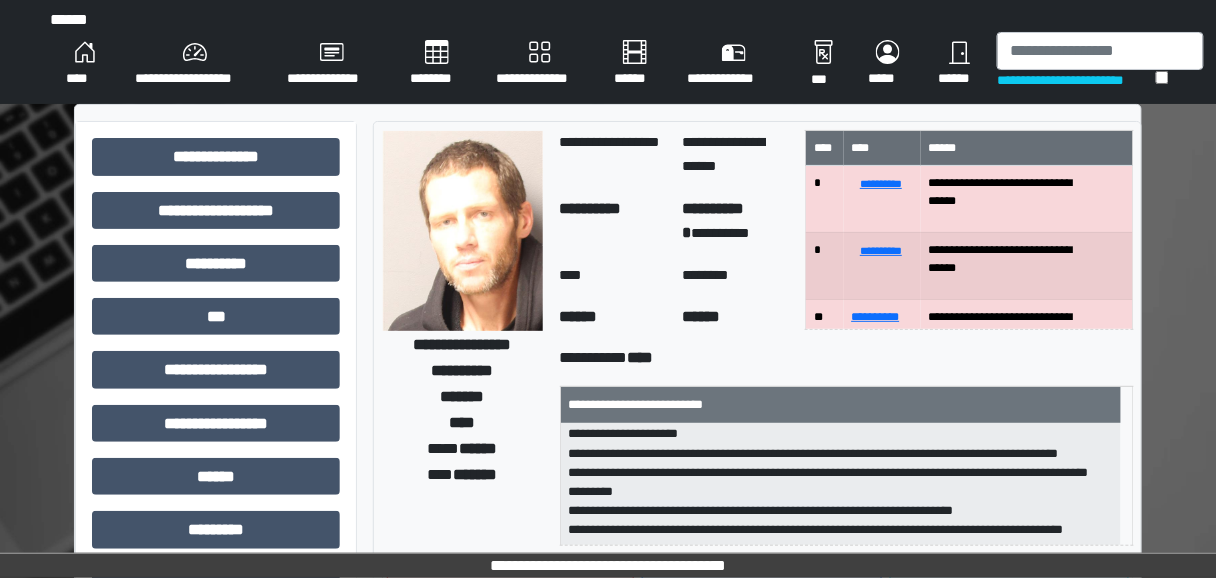 scroll, scrollTop: 236, scrollLeft: 0, axis: vertical 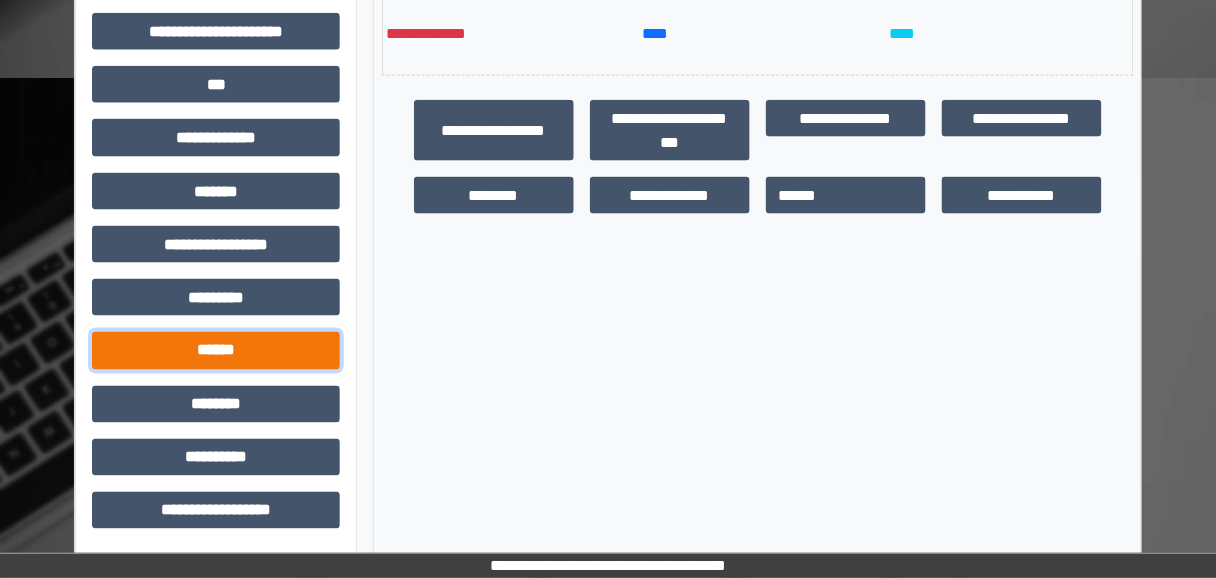 click on "******" at bounding box center [216, 350] 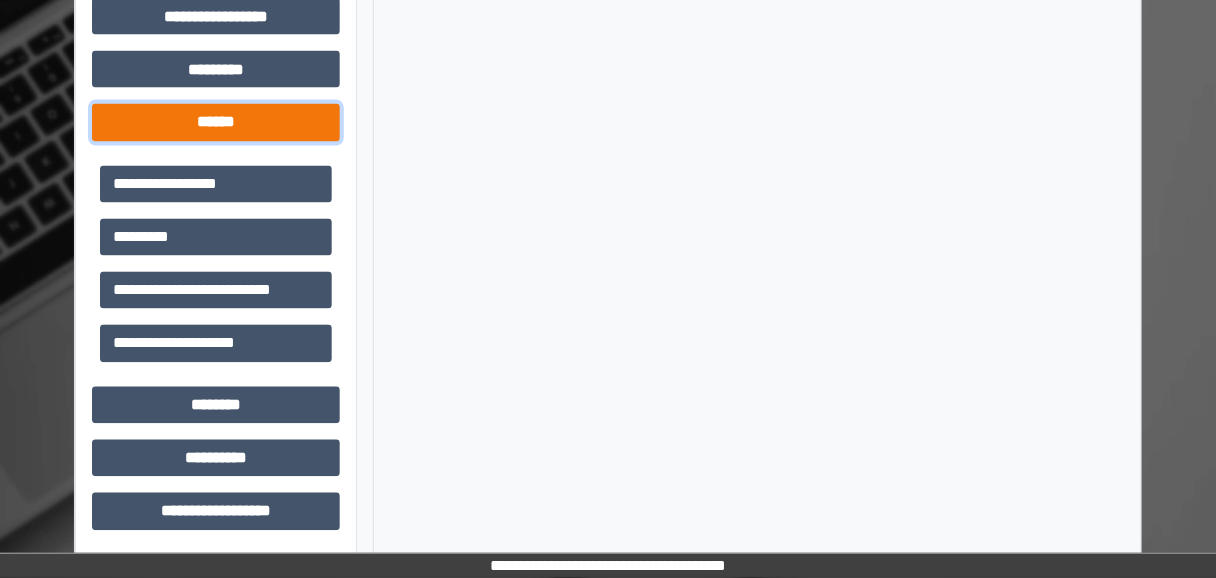 scroll, scrollTop: 834, scrollLeft: 0, axis: vertical 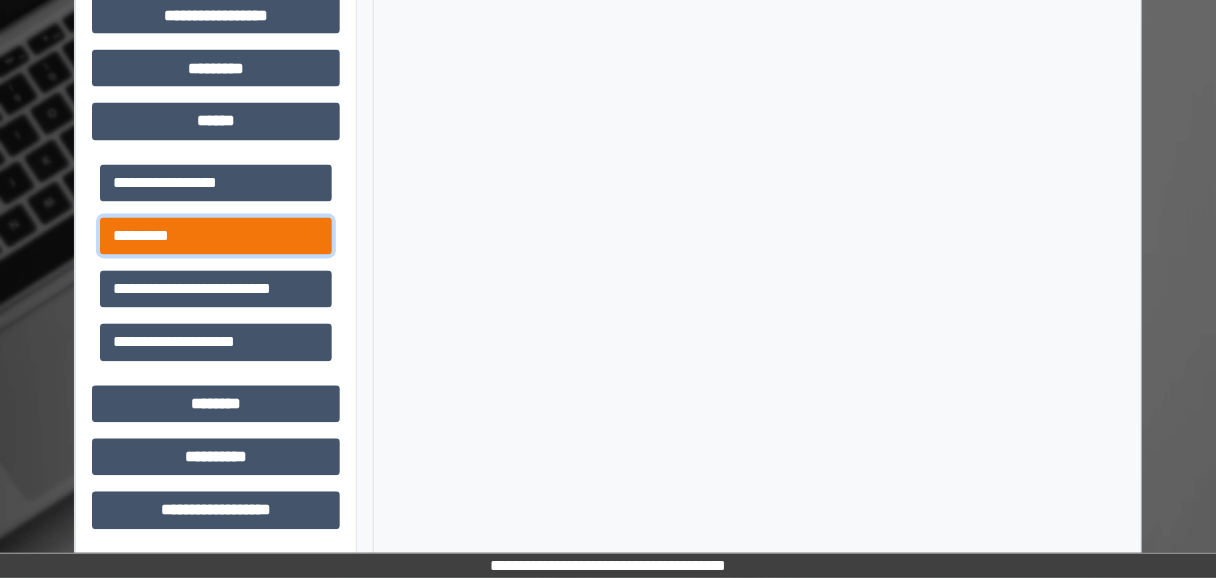 click on "*********" at bounding box center (216, 236) 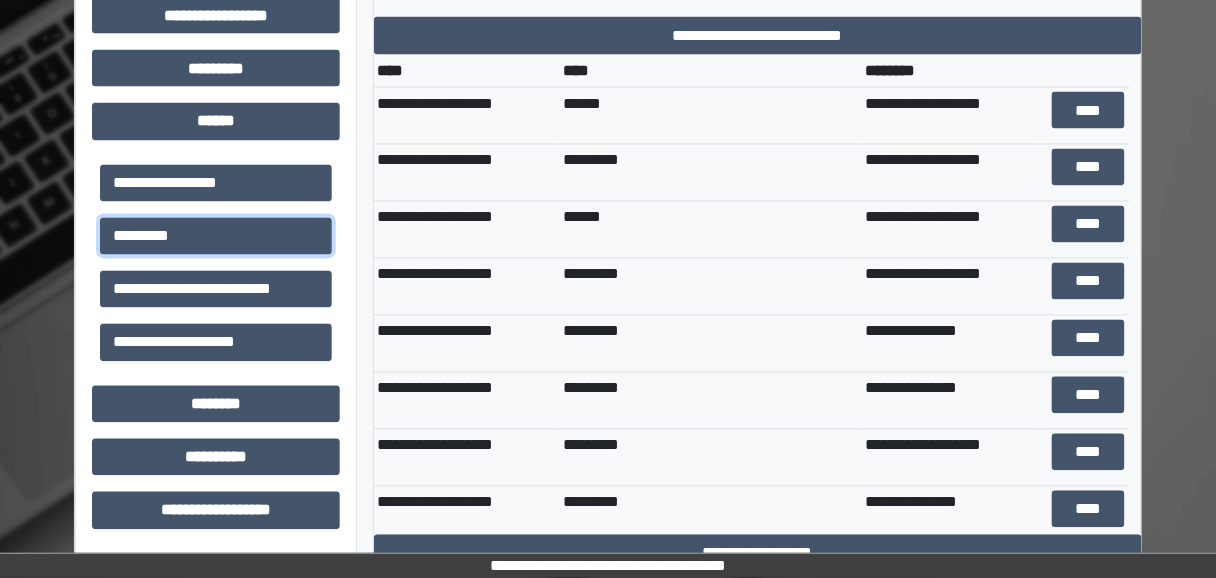 scroll, scrollTop: 21, scrollLeft: 0, axis: vertical 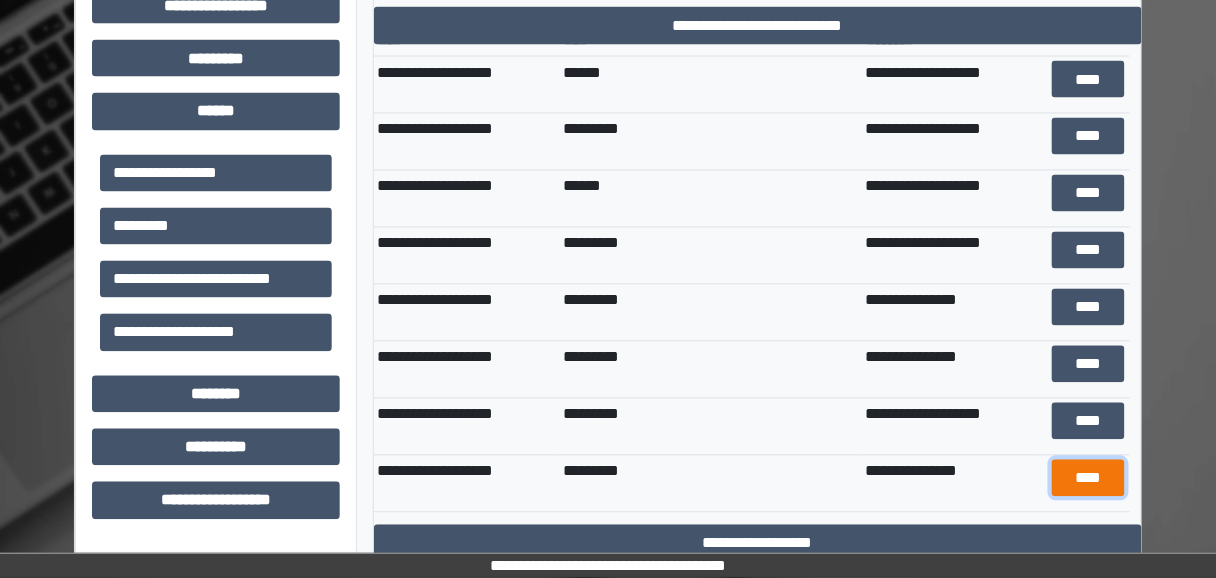 click on "****" at bounding box center [1088, 478] 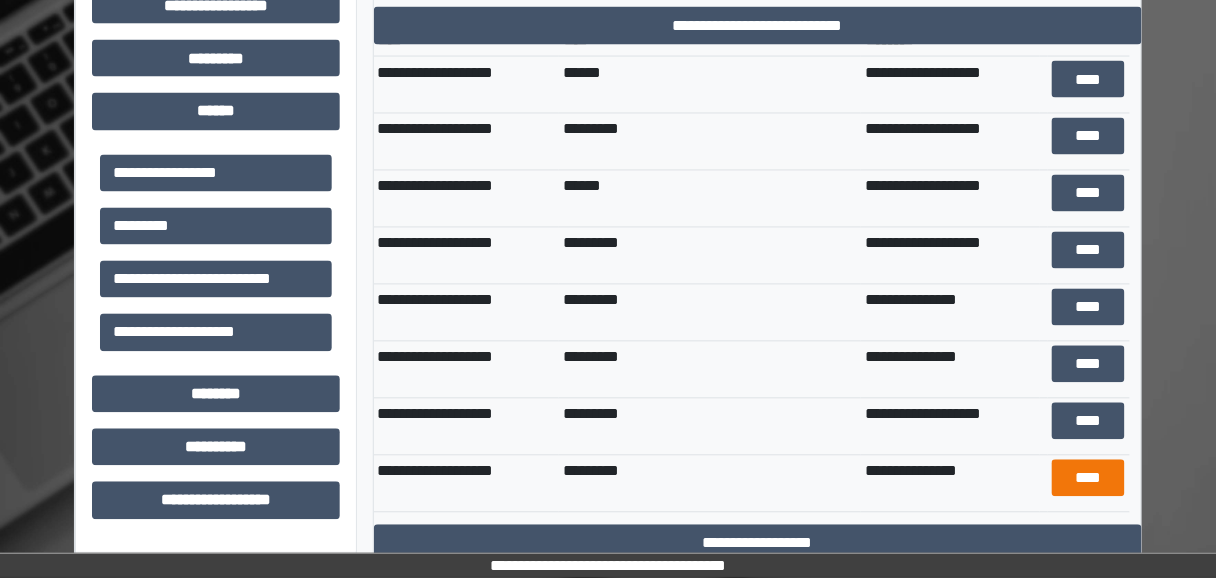 scroll, scrollTop: 198, scrollLeft: 0, axis: vertical 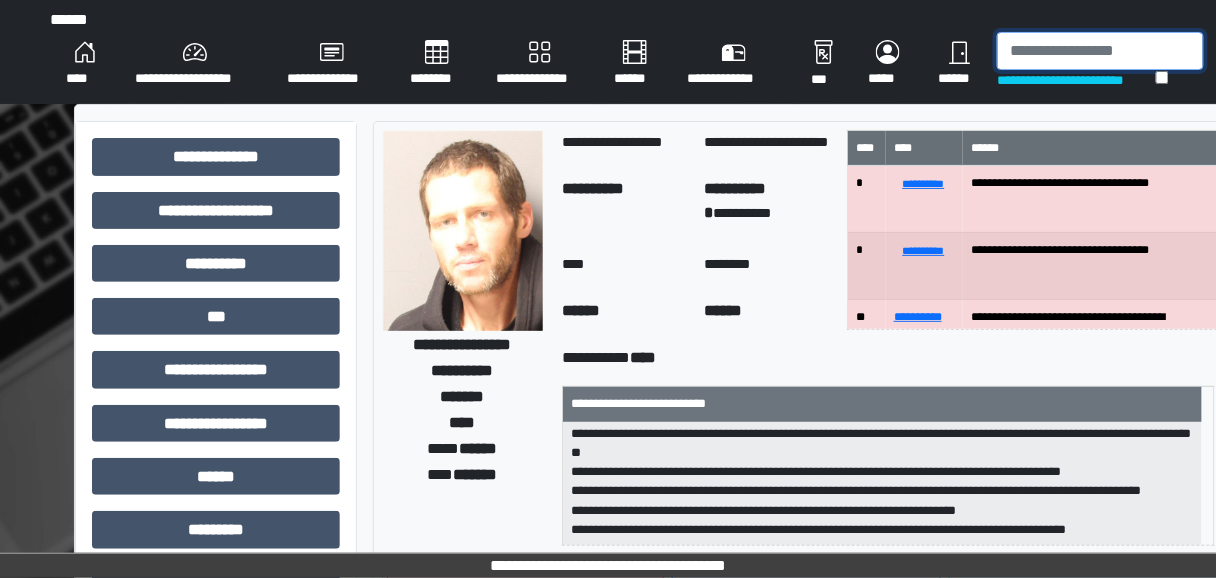 click at bounding box center (1100, 51) 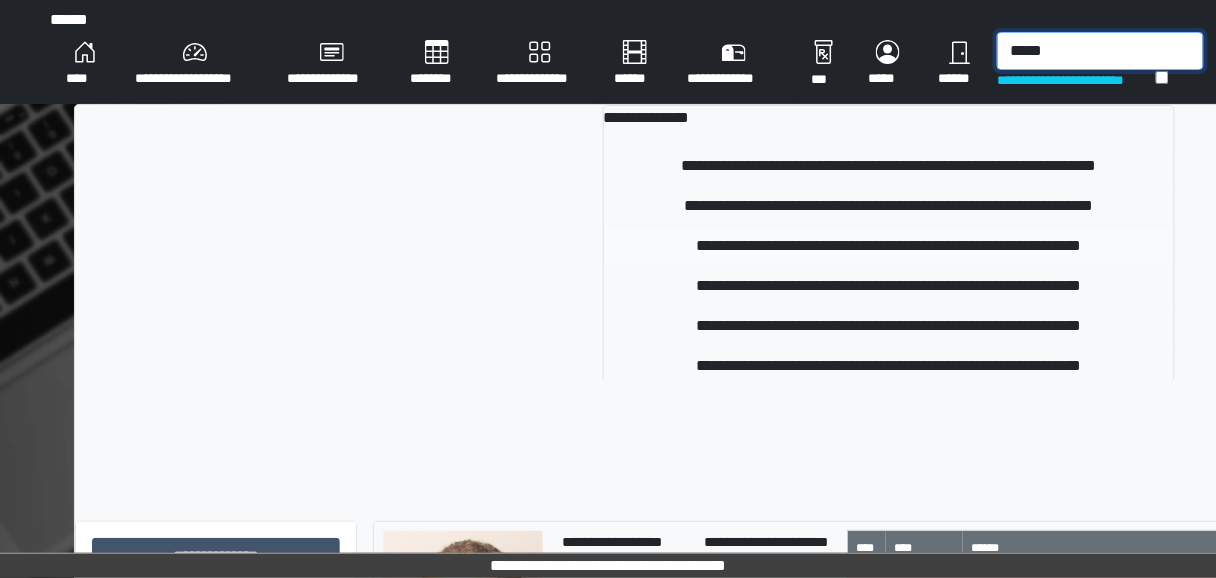 type on "*****" 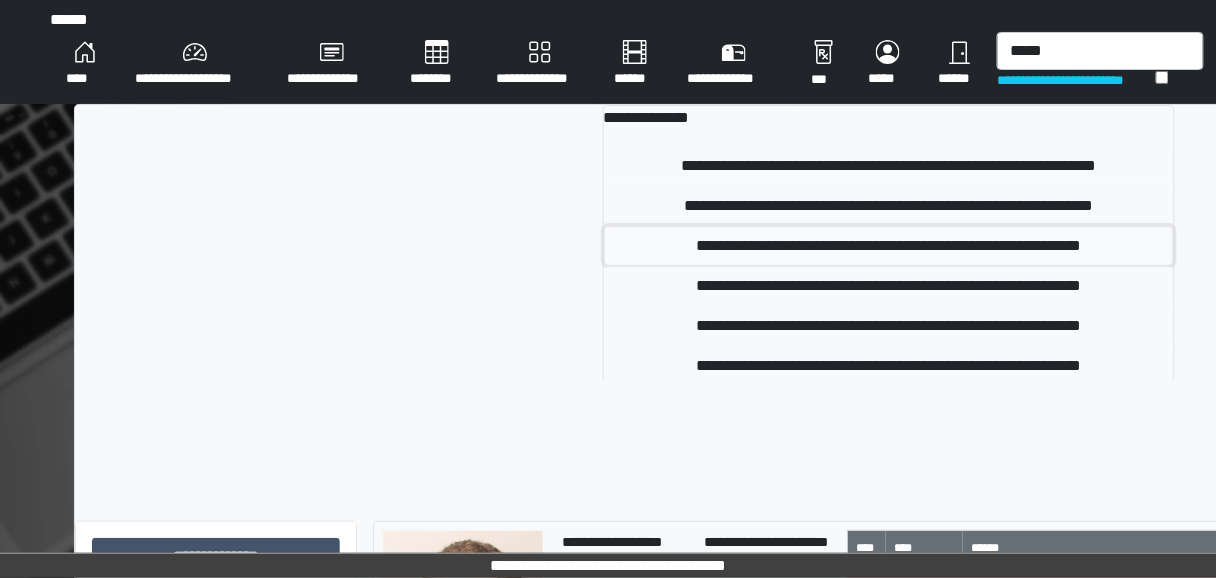 click on "**********" at bounding box center (889, 246) 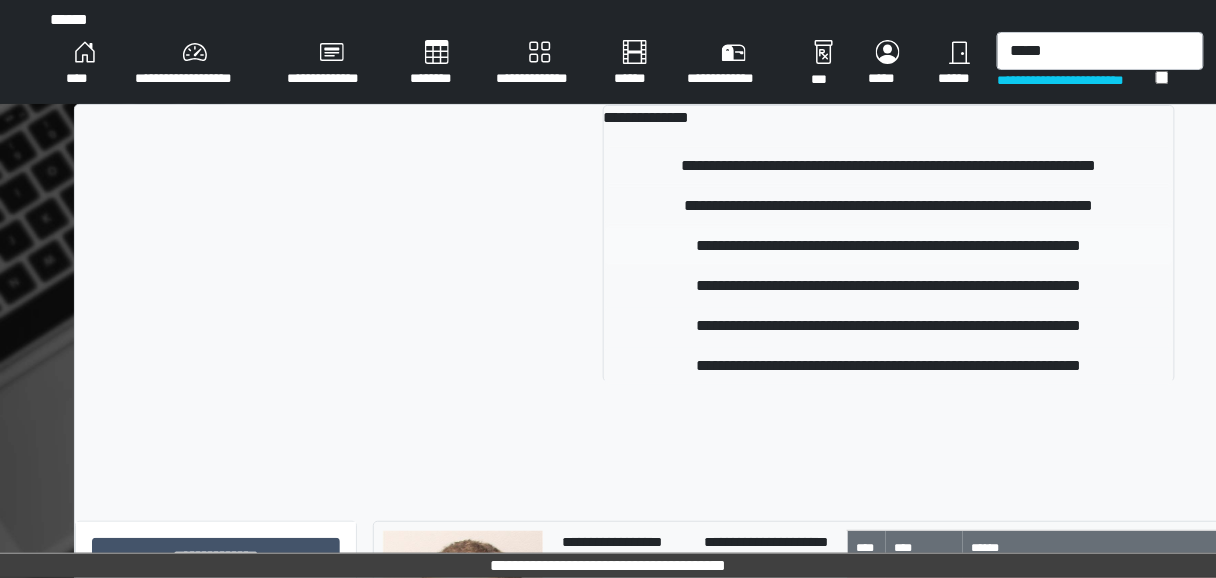 type 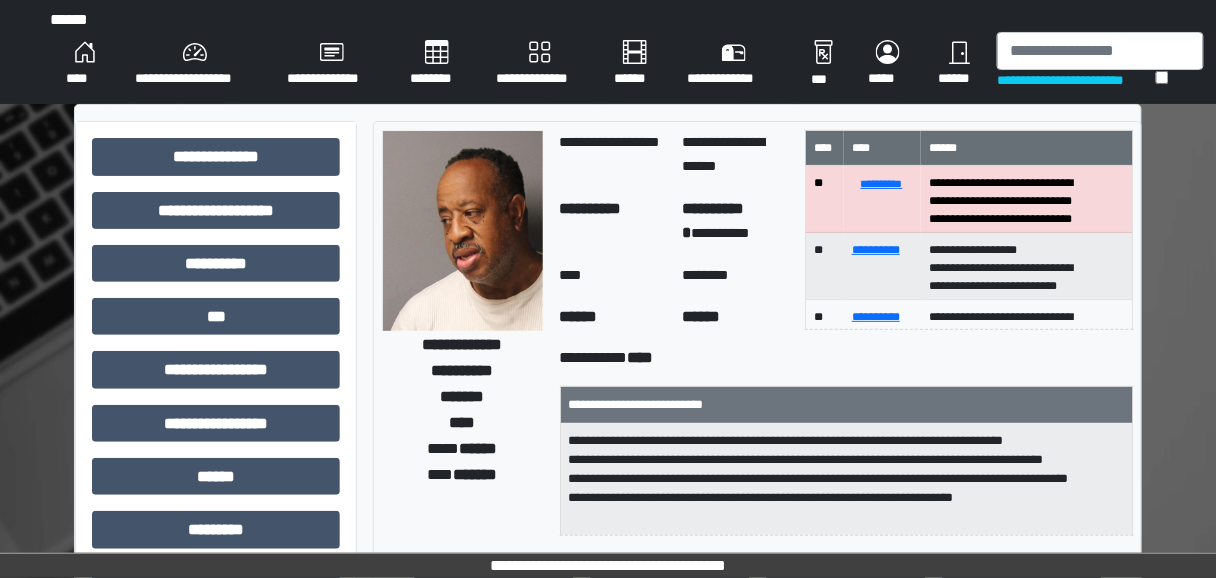 scroll, scrollTop: 80, scrollLeft: 0, axis: vertical 